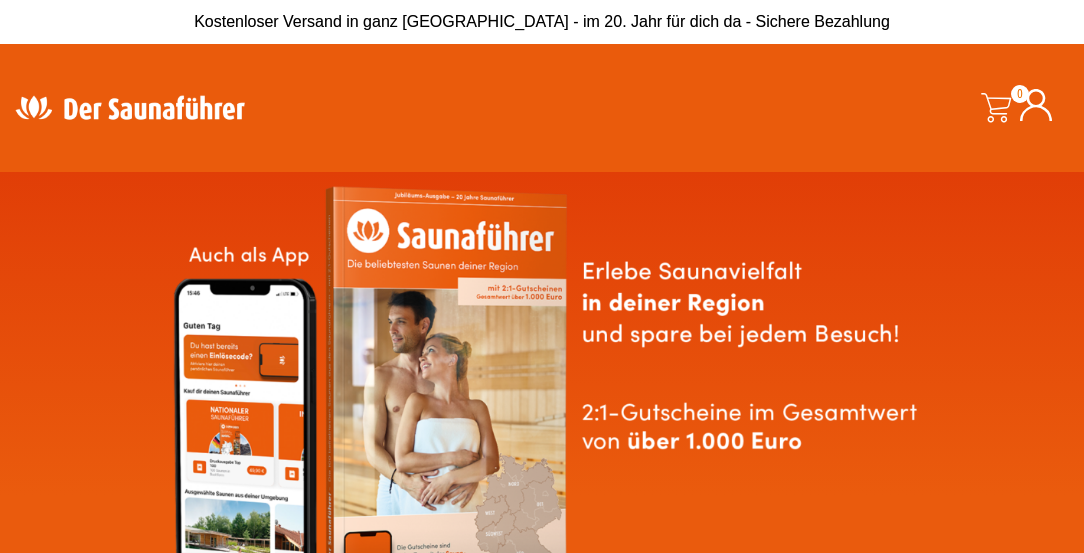 scroll, scrollTop: 0, scrollLeft: 0, axis: both 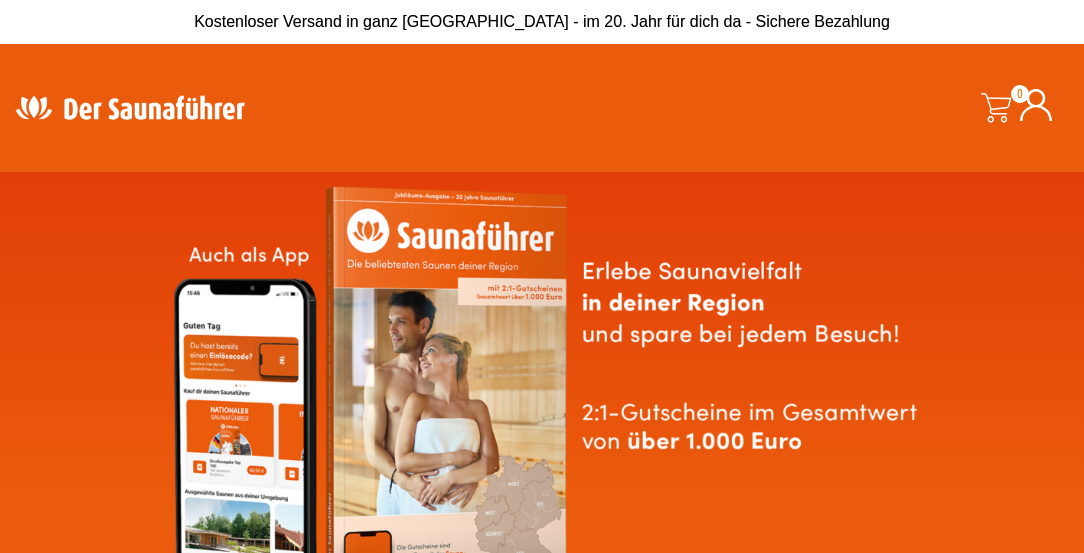 click 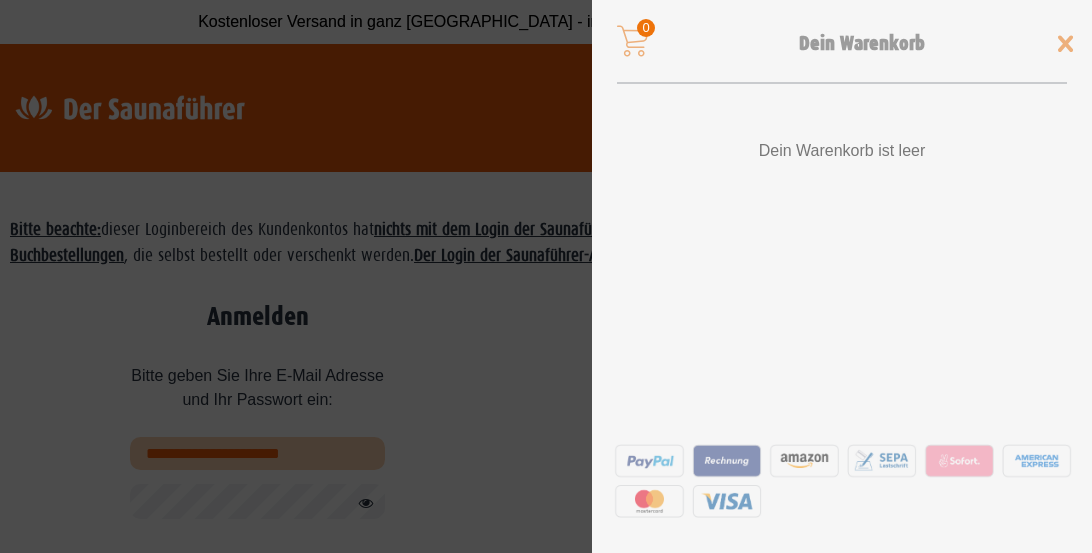 scroll, scrollTop: 0, scrollLeft: 0, axis: both 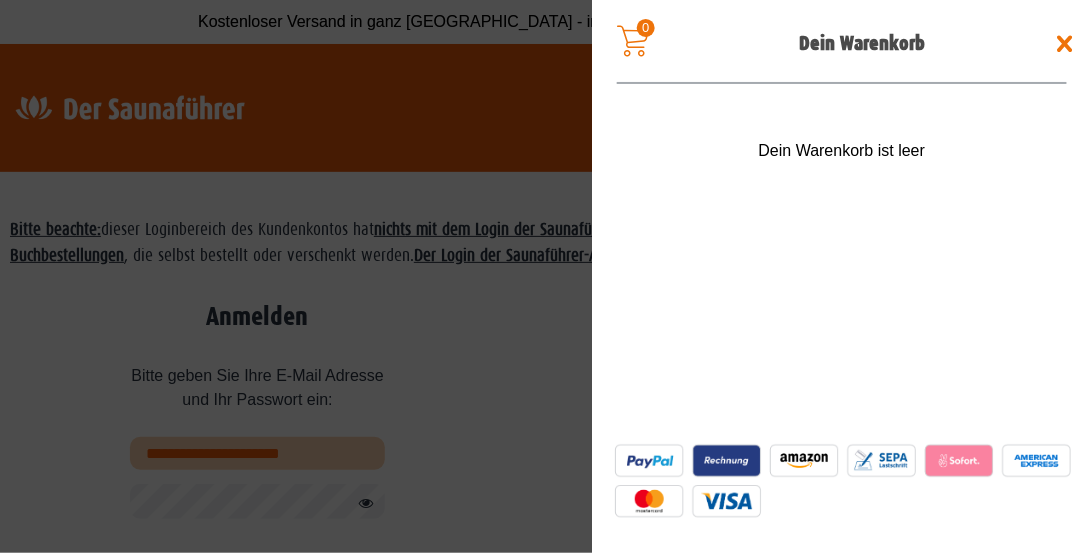 click at bounding box center [1066, 44] 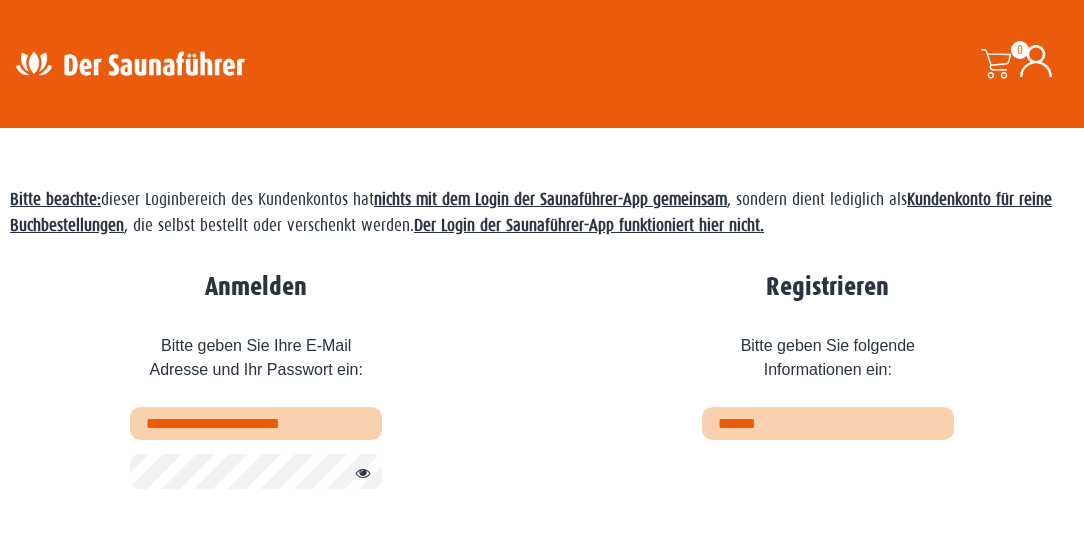 scroll, scrollTop: 114, scrollLeft: 0, axis: vertical 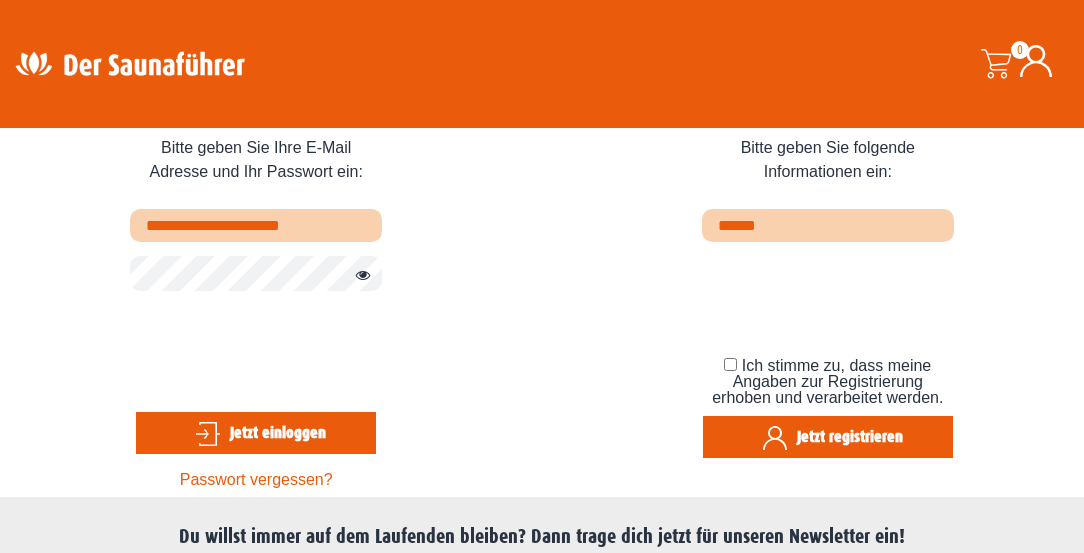 click on "Jetzt einloggen" at bounding box center [256, 433] 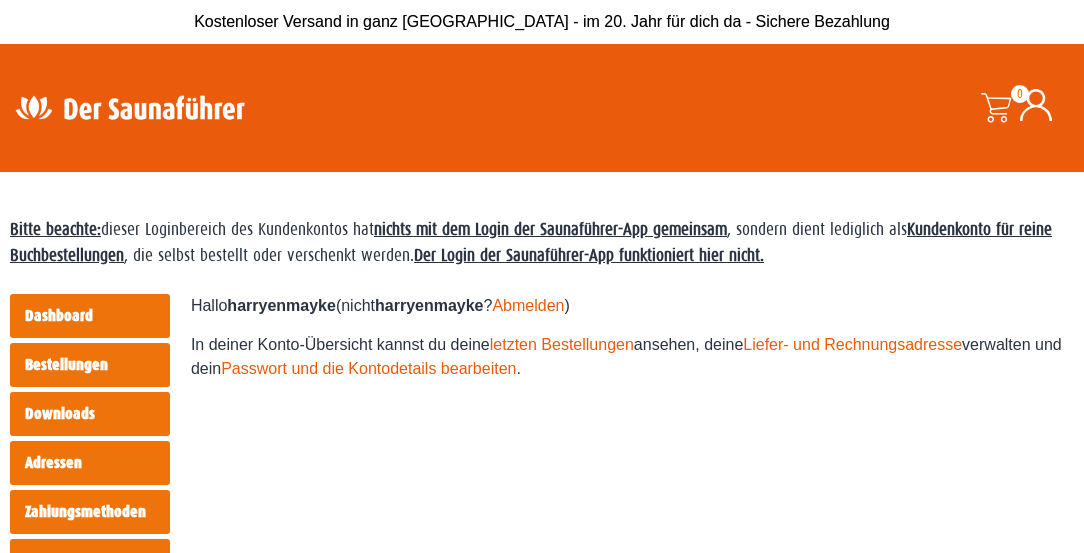 scroll, scrollTop: 0, scrollLeft: 0, axis: both 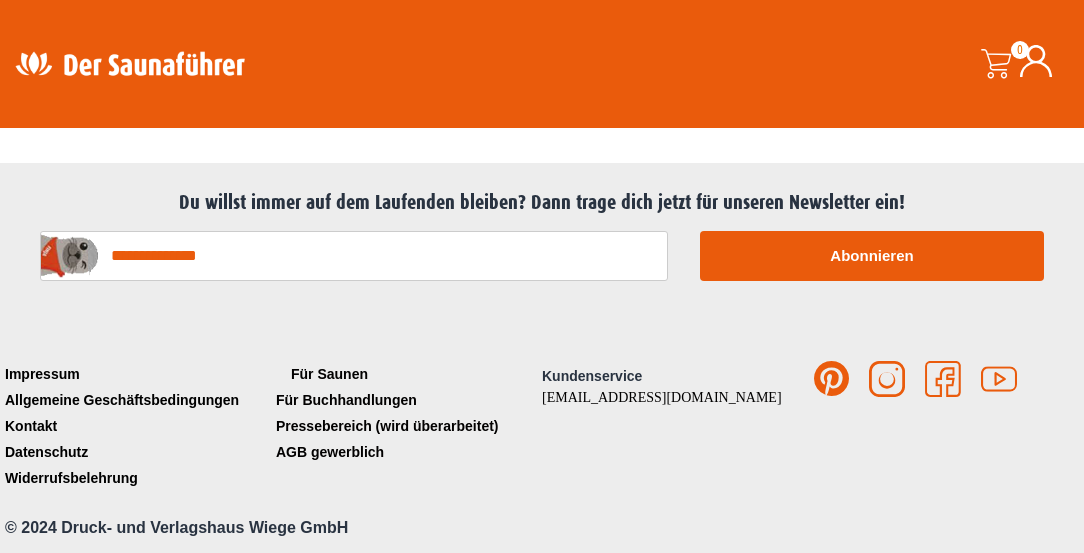 click on "Für Saunen" 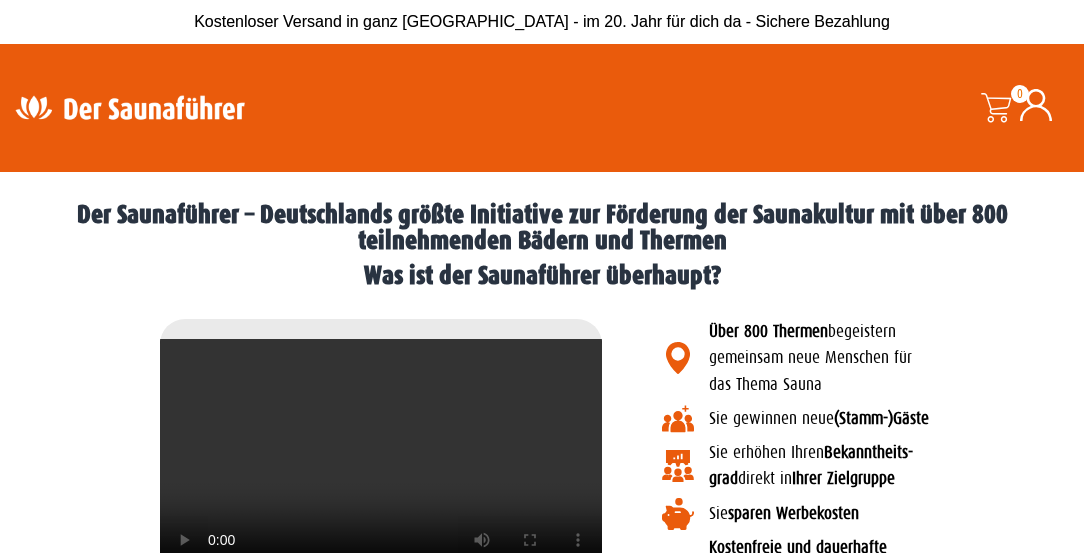 scroll, scrollTop: 0, scrollLeft: 0, axis: both 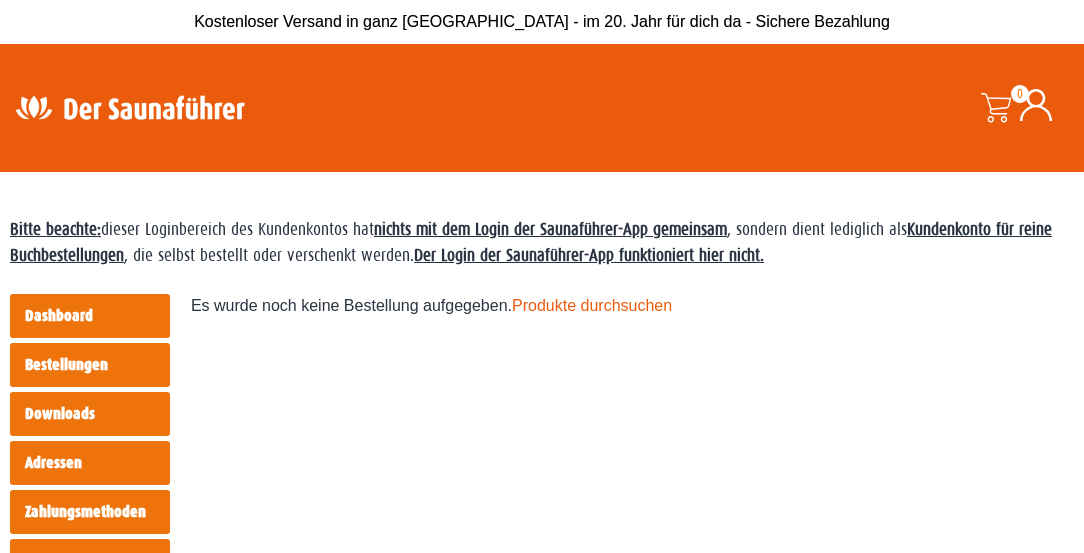 click at bounding box center (130, 107) 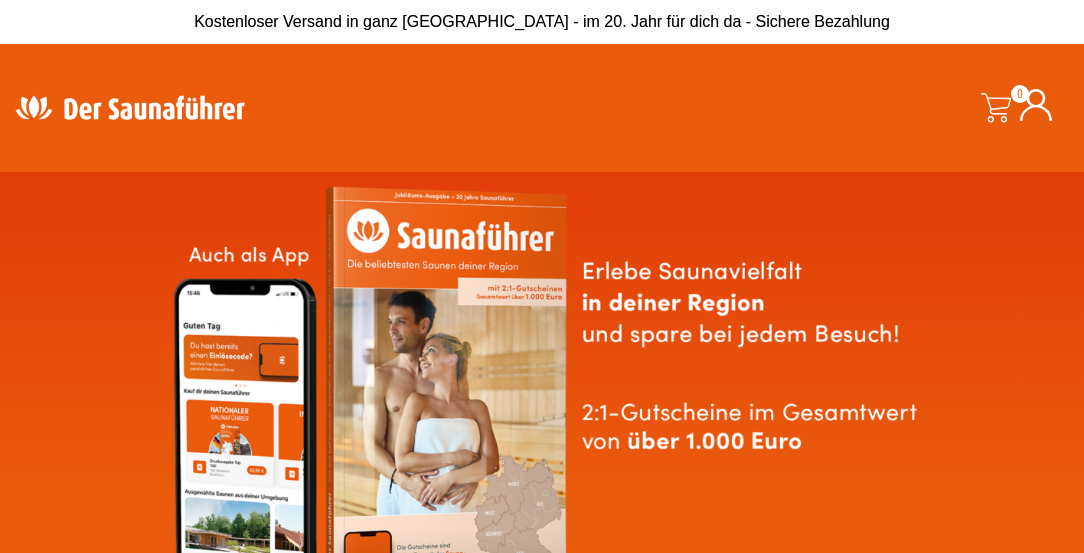 scroll, scrollTop: 0, scrollLeft: 0, axis: both 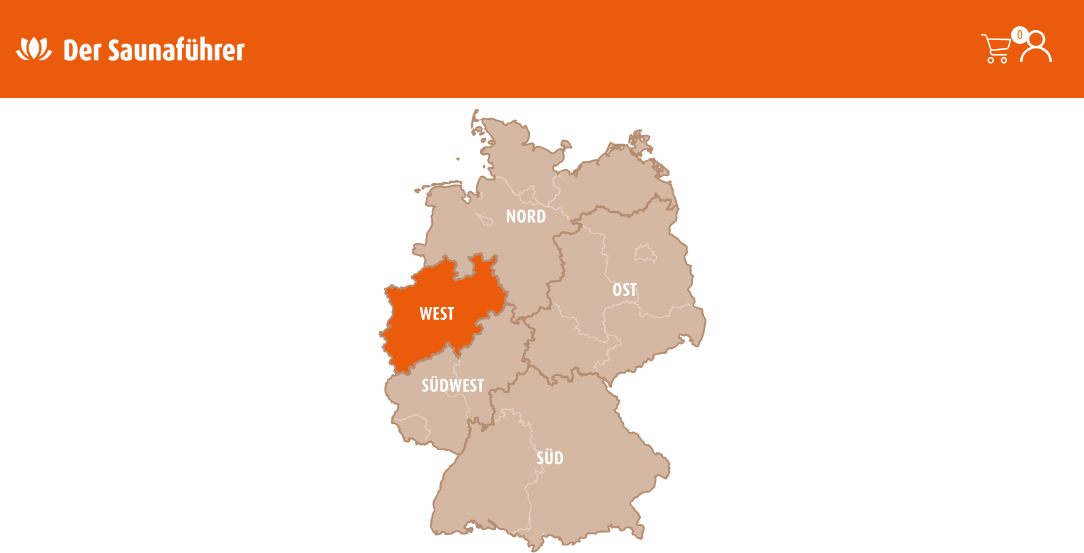 click 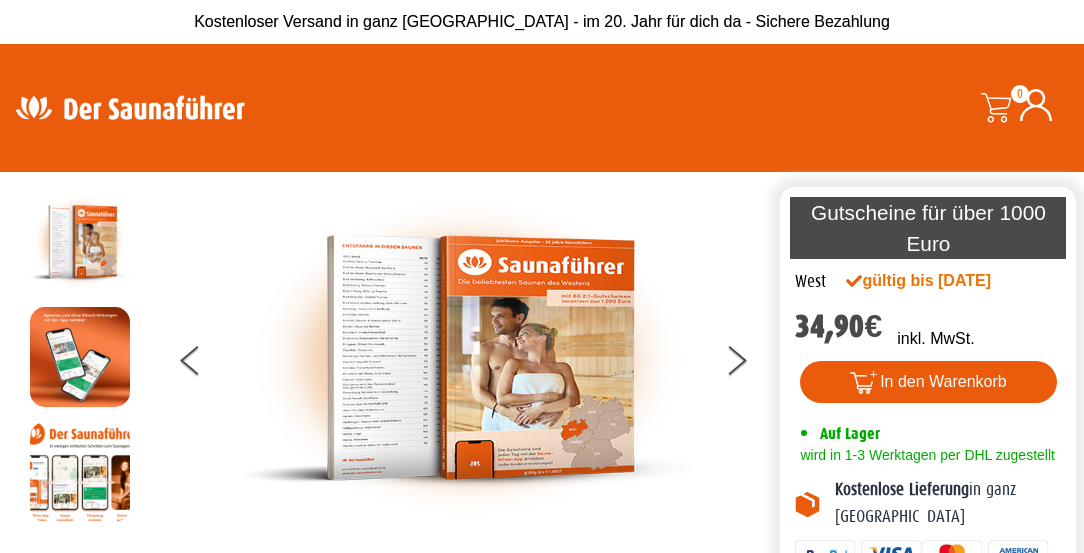 scroll, scrollTop: 0, scrollLeft: 0, axis: both 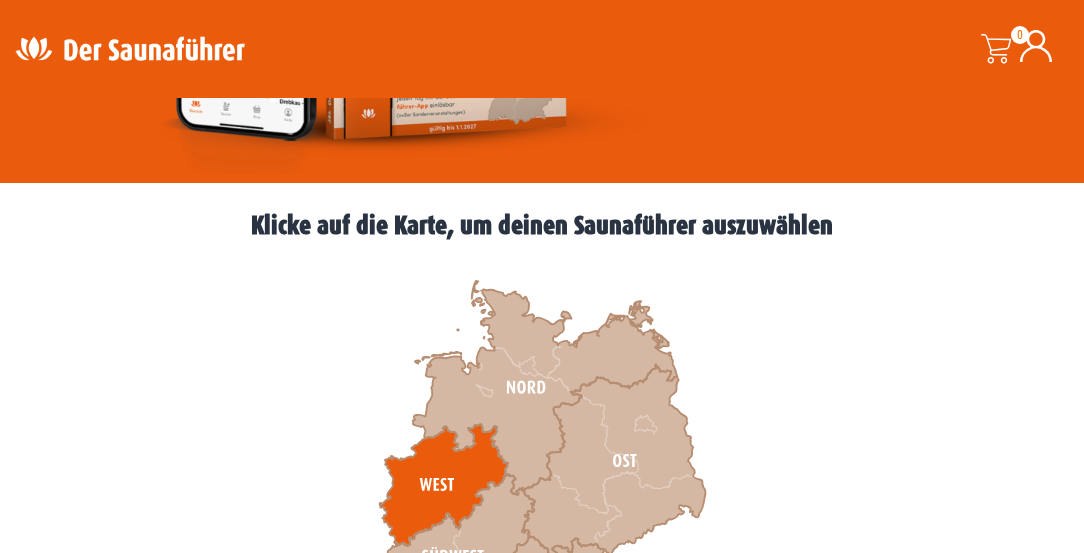 click 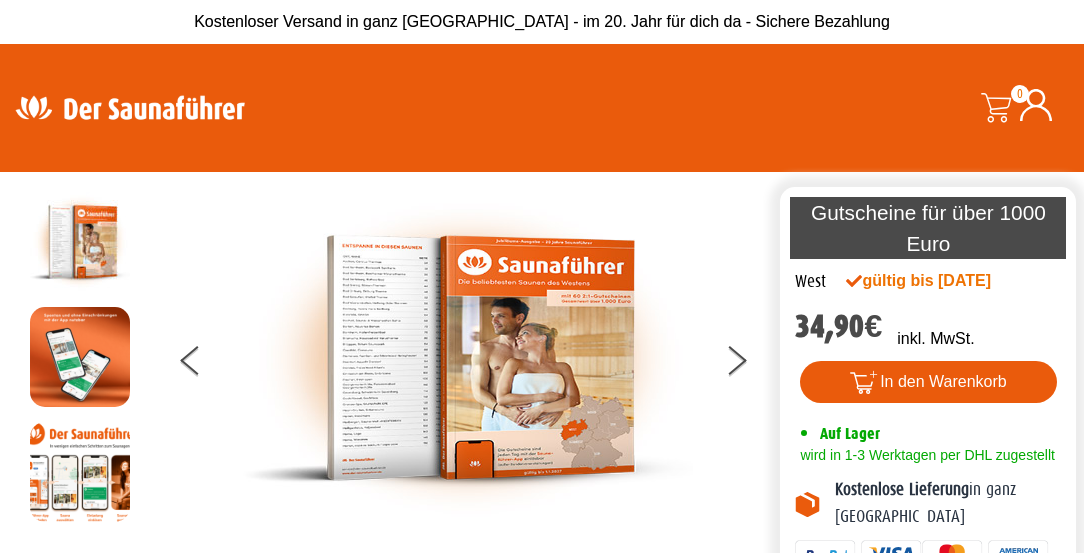scroll, scrollTop: 0, scrollLeft: 0, axis: both 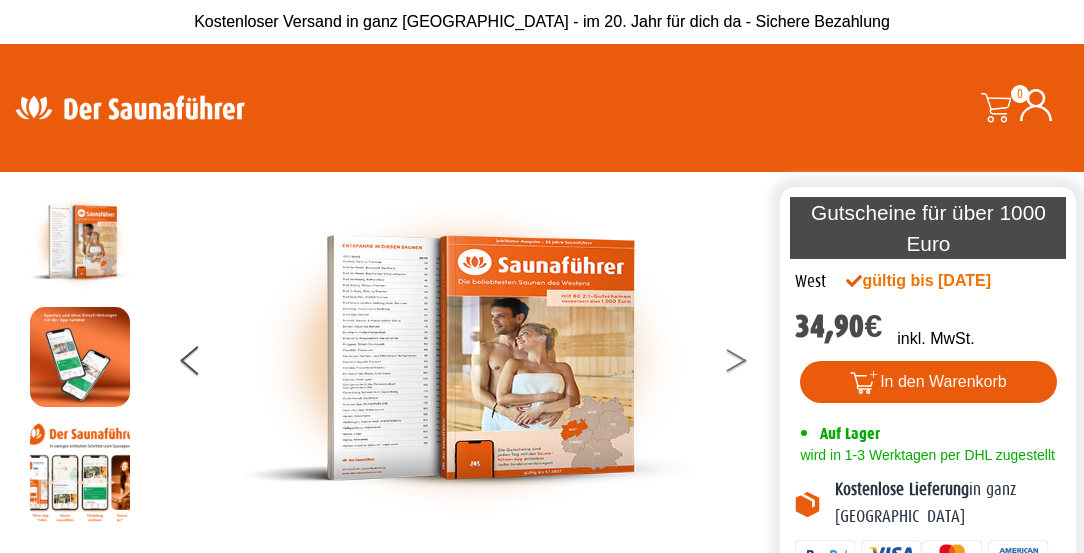 click at bounding box center (749, 364) 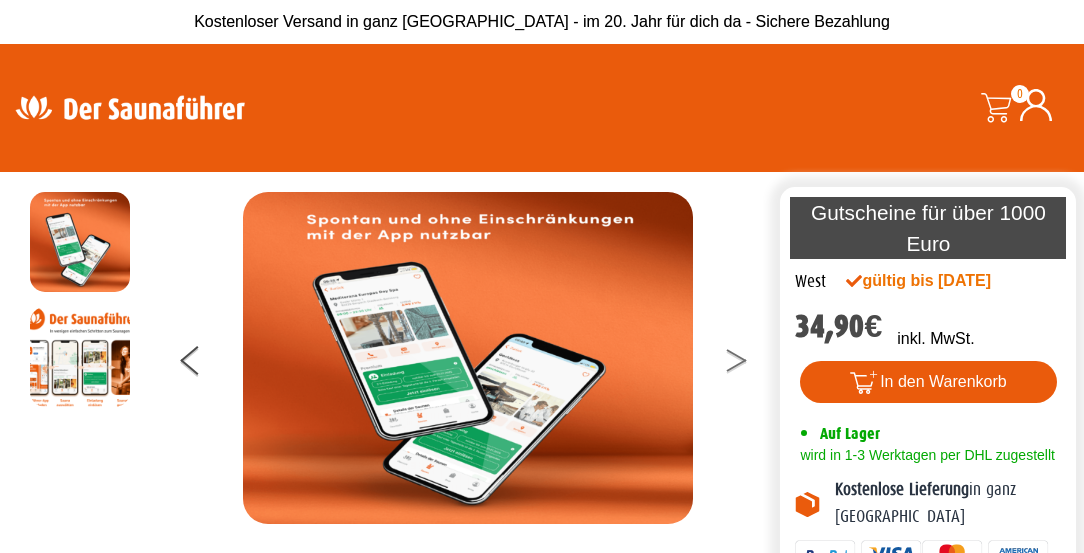 click at bounding box center [749, 364] 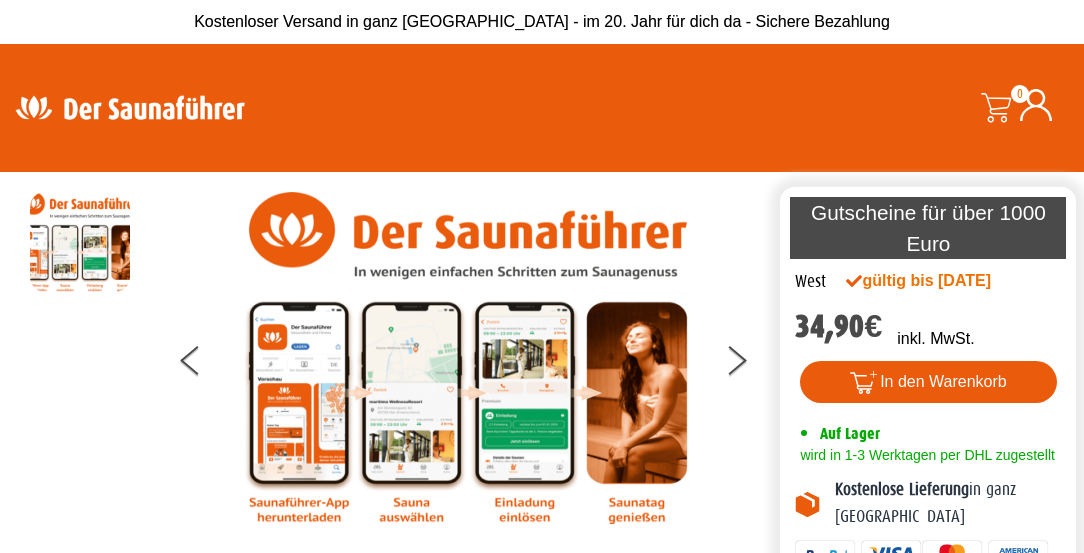 scroll, scrollTop: 57, scrollLeft: 0, axis: vertical 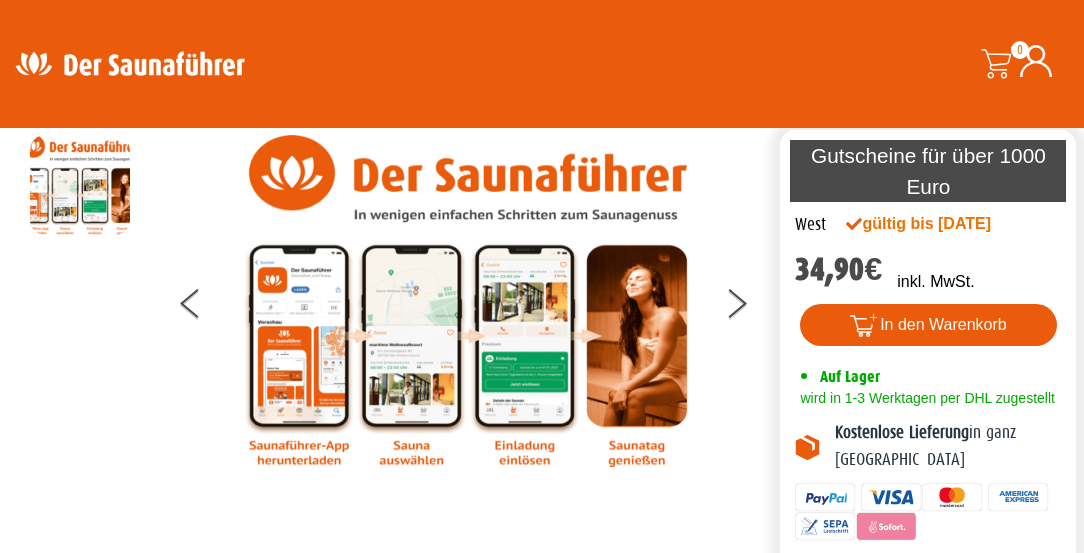 click at bounding box center (468, 301) 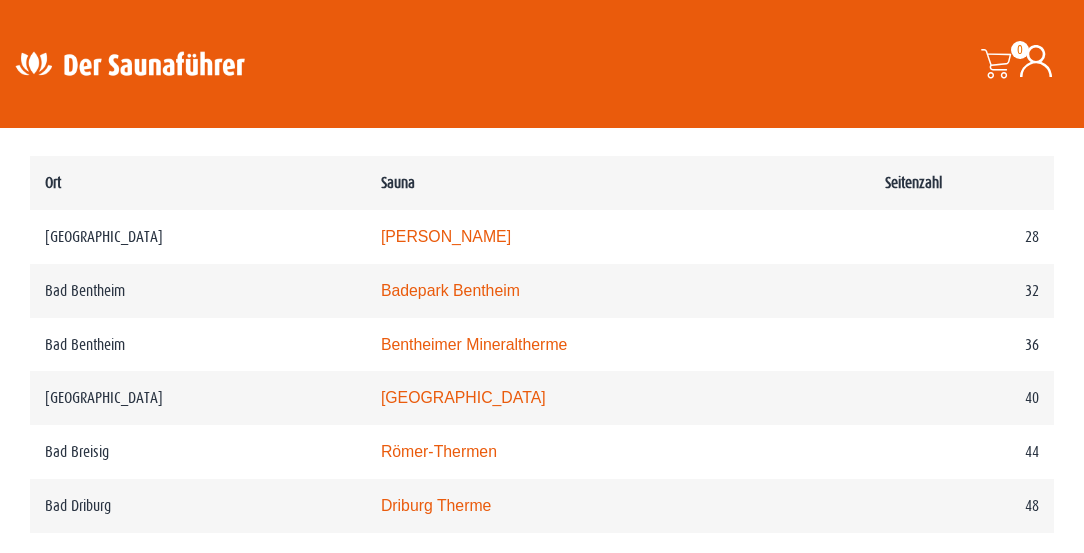 scroll, scrollTop: 1085, scrollLeft: 0, axis: vertical 